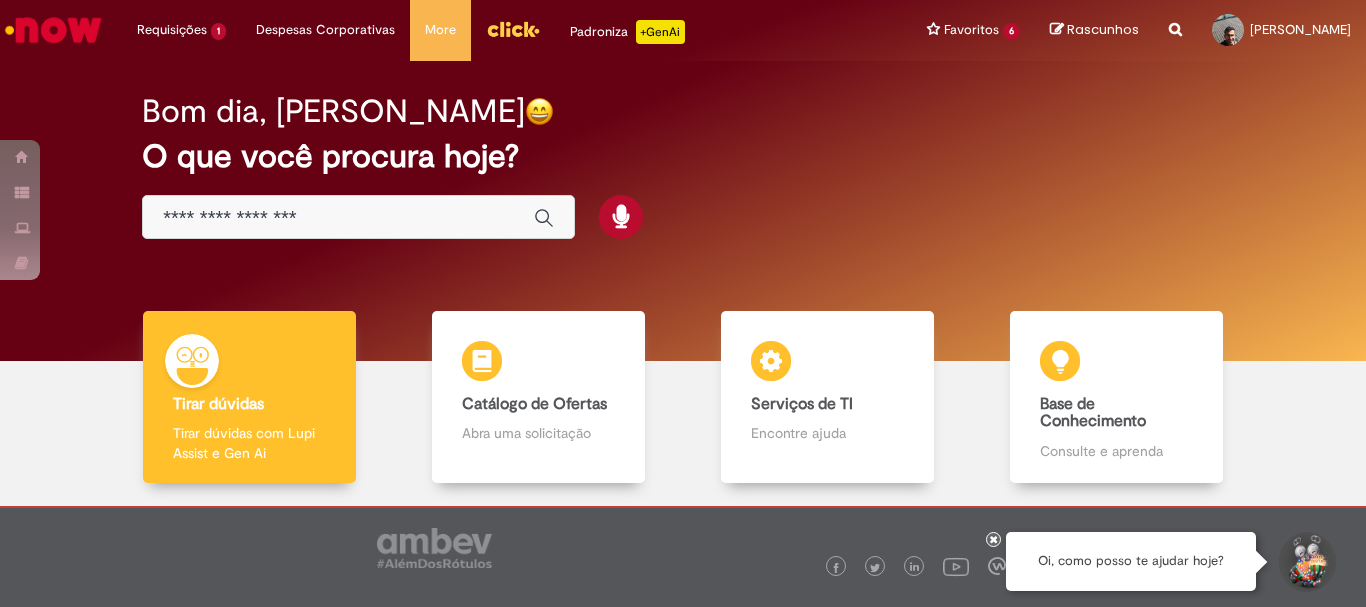 scroll, scrollTop: 0, scrollLeft: 0, axis: both 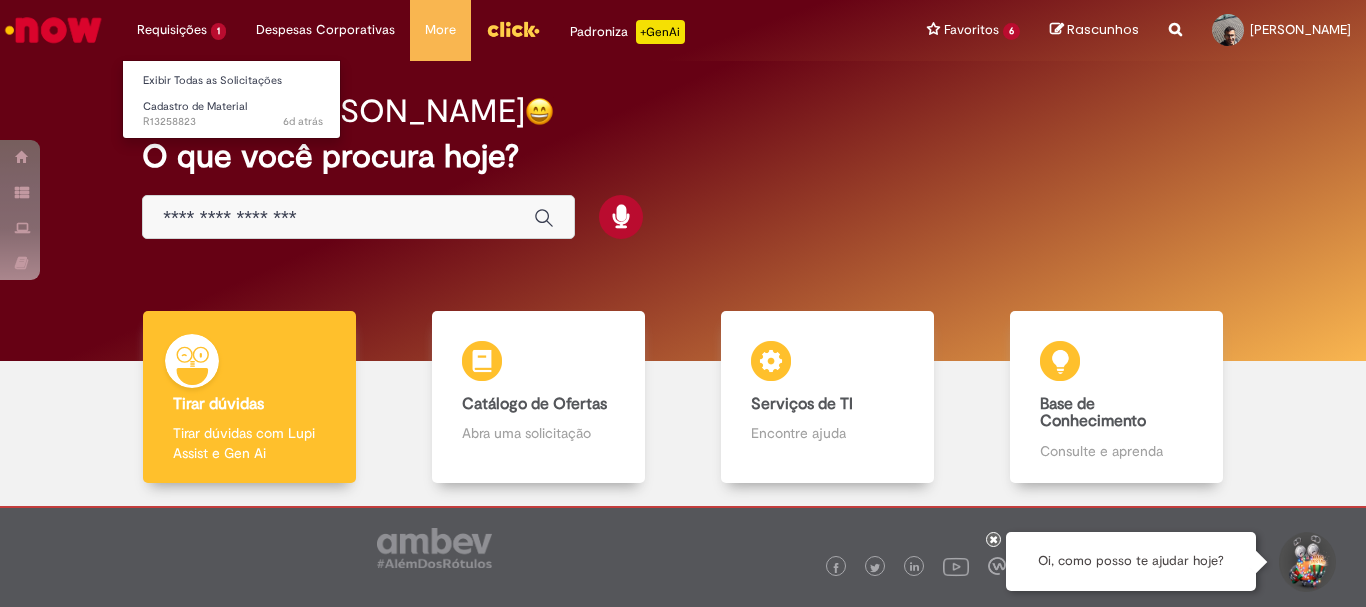 click on "Requisições   1
Exibir Todas as Solicitações
Cadastro de Material
6d atrás 6 dias atrás  R13258823" at bounding box center [181, 30] 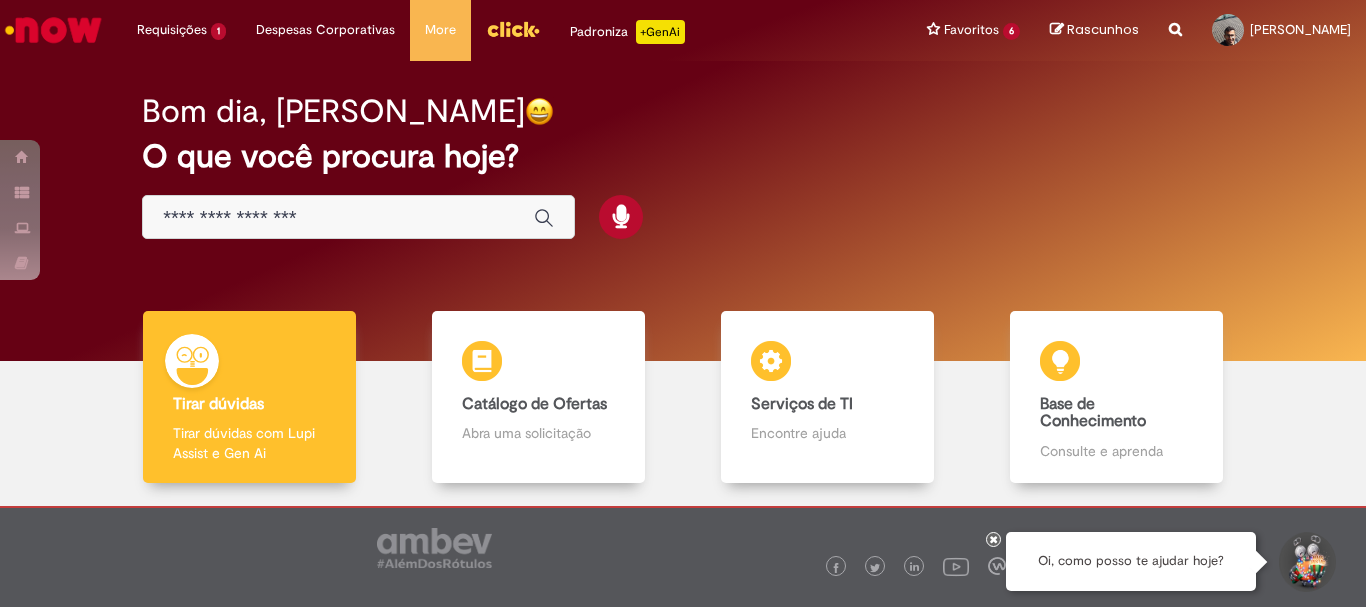 scroll, scrollTop: 98, scrollLeft: 0, axis: vertical 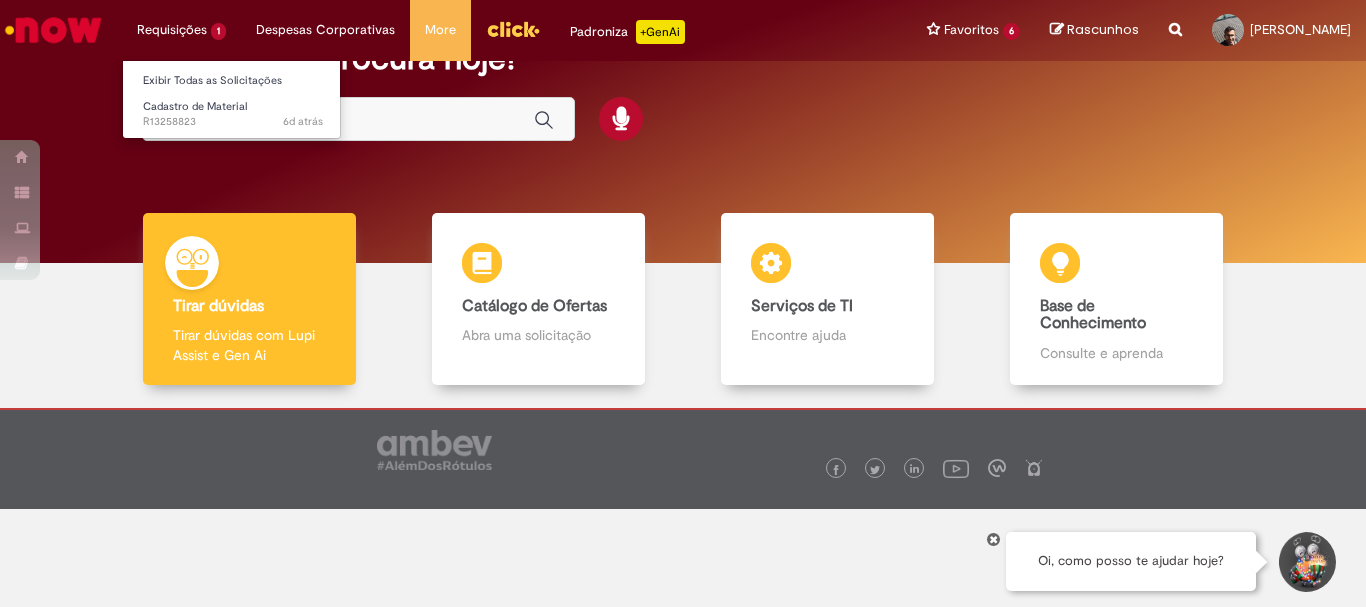 click on "Requisições   1
Exibir Todas as Solicitações
Cadastro de Material
6d atrás 6 dias atrás  R13258823" at bounding box center (181, 30) 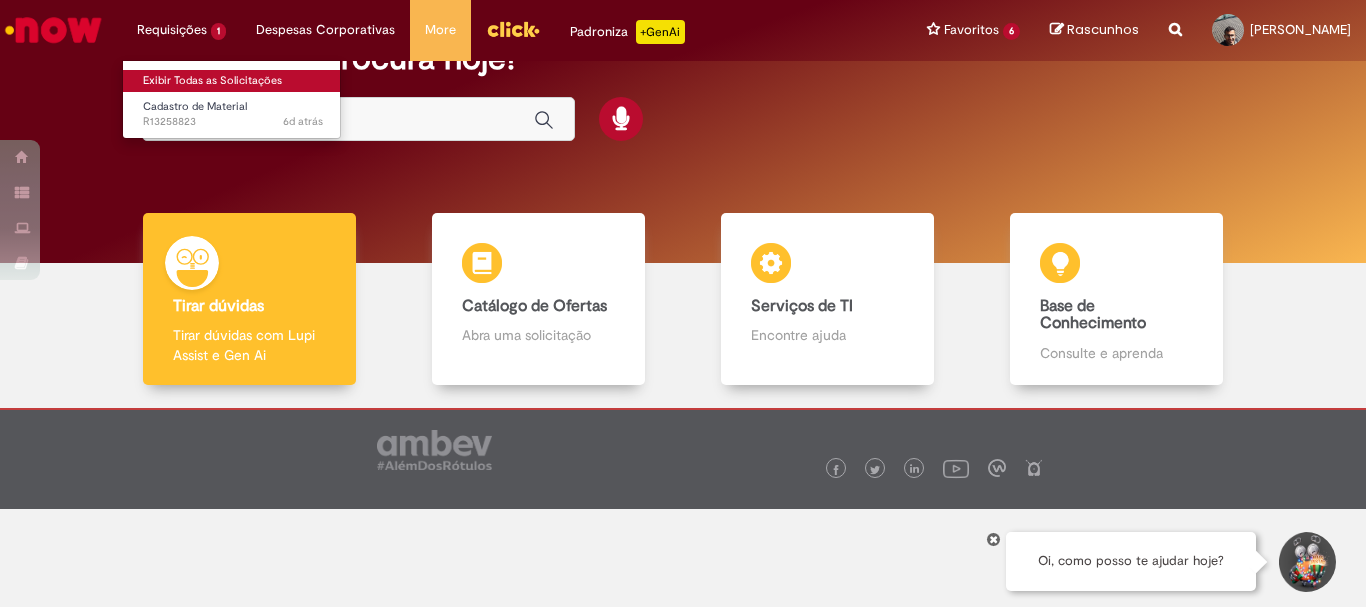 click on "Exibir Todas as Solicitações" at bounding box center [233, 81] 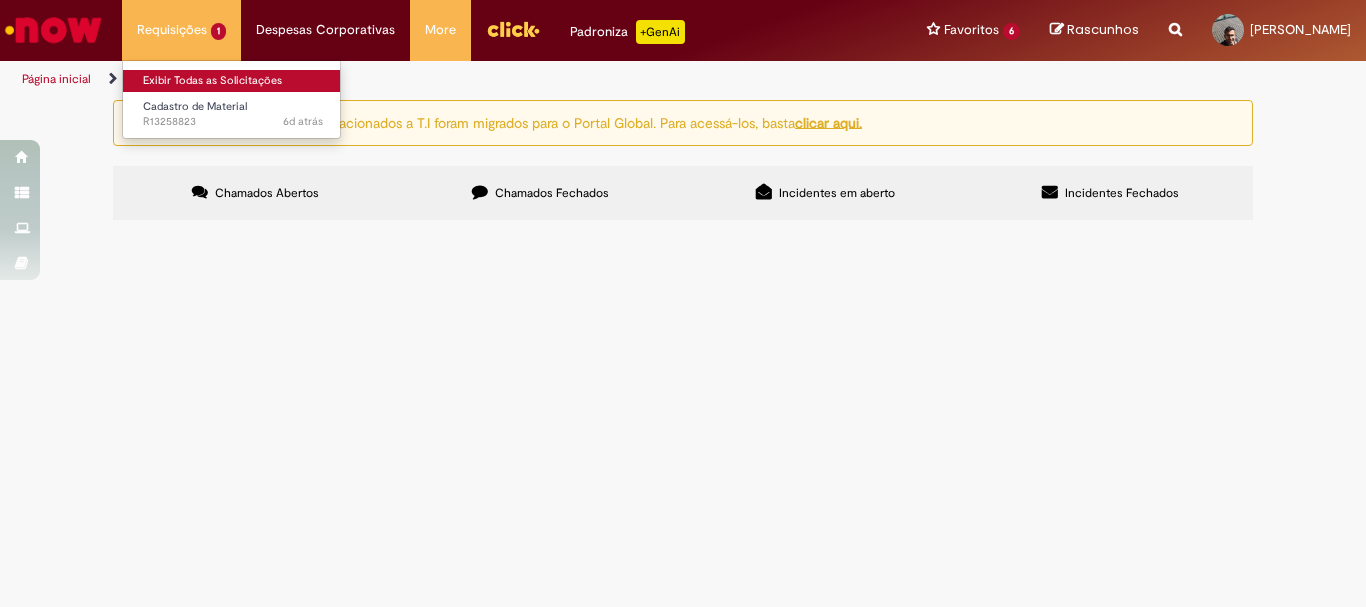 scroll, scrollTop: 0, scrollLeft: 0, axis: both 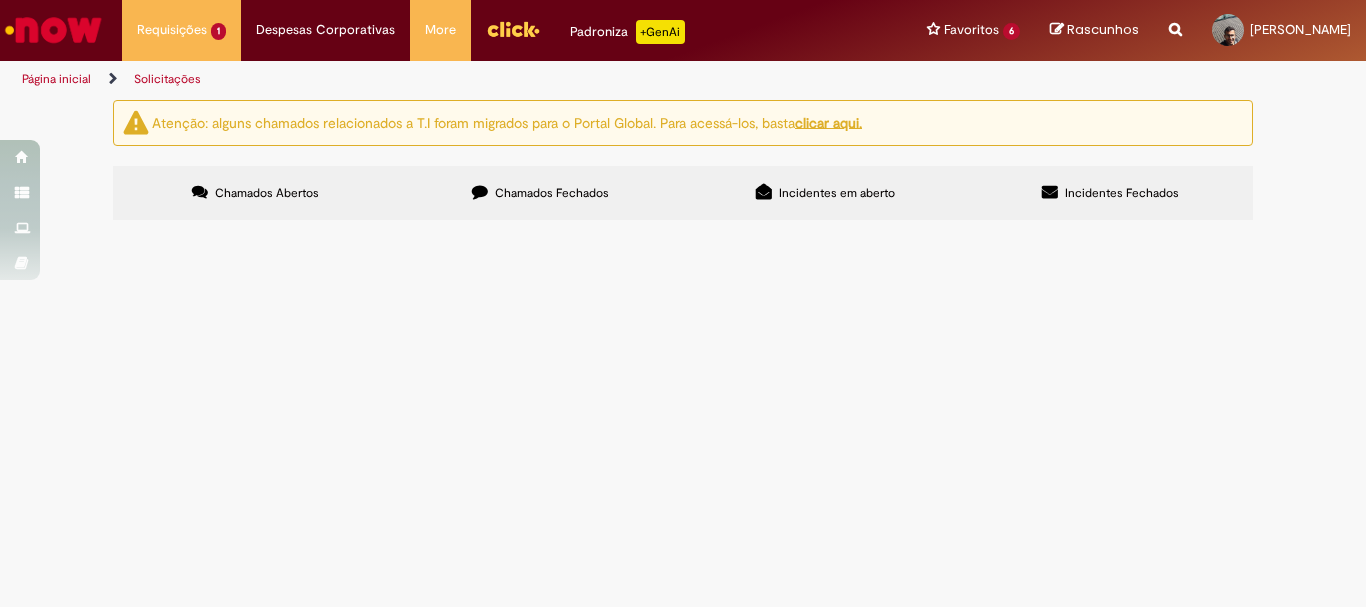 click at bounding box center (513, 29) 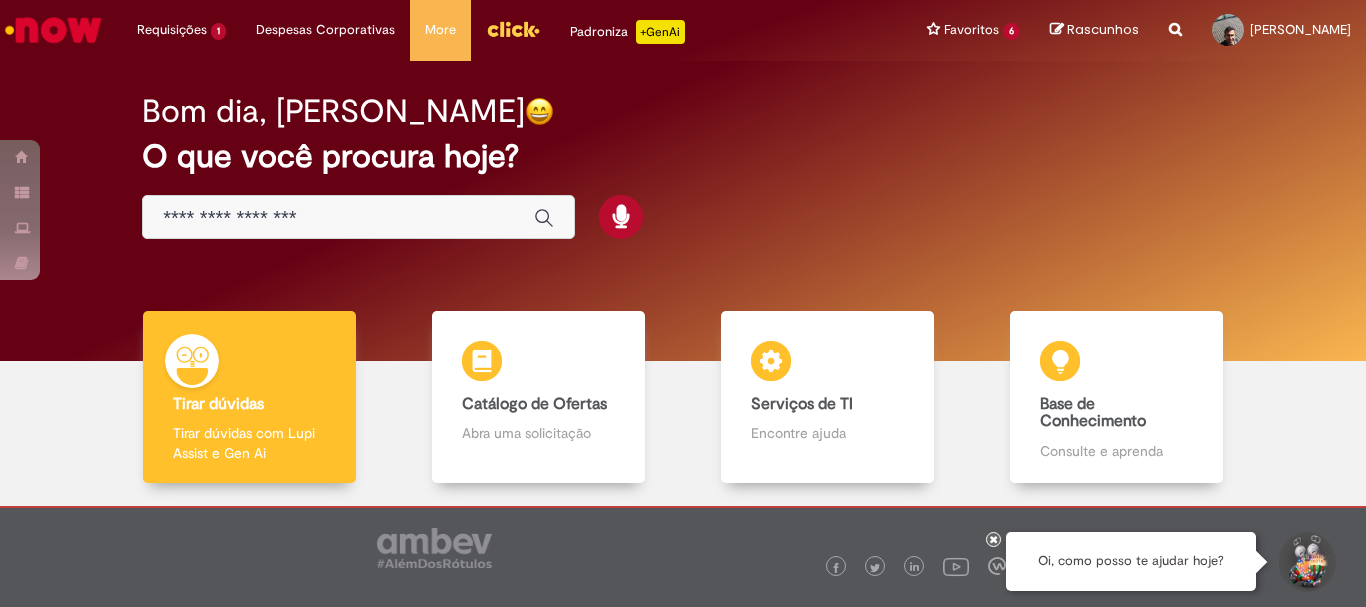scroll, scrollTop: 0, scrollLeft: 0, axis: both 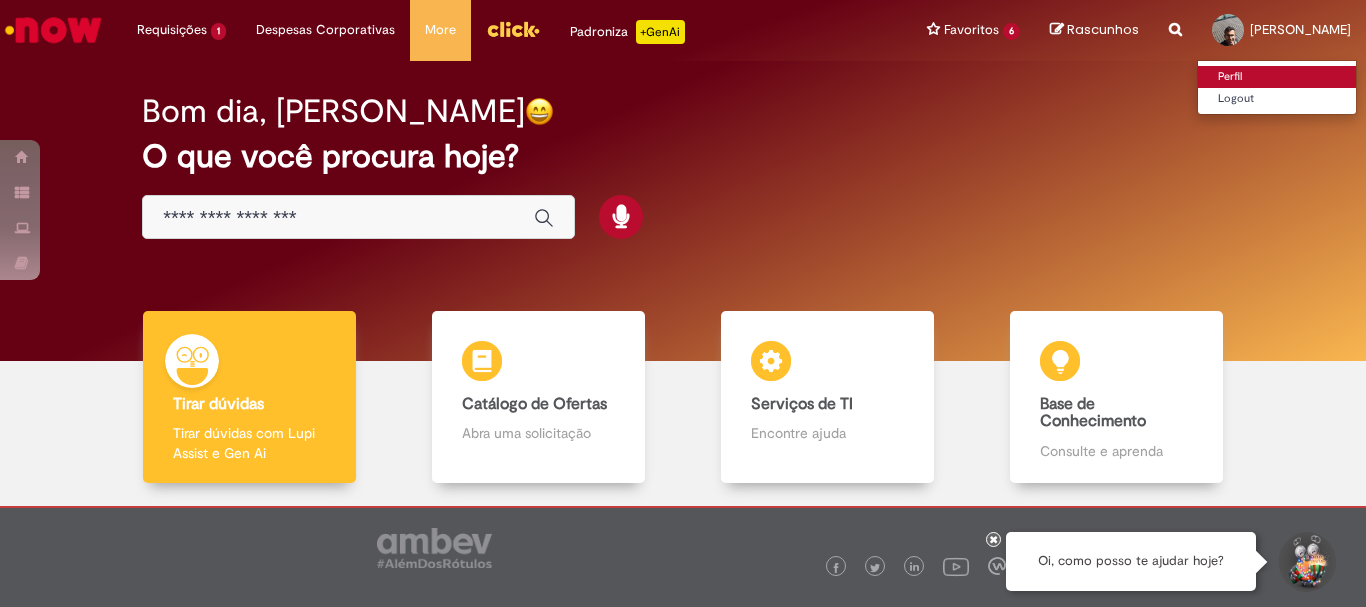 click on "Perfil" at bounding box center (1277, 77) 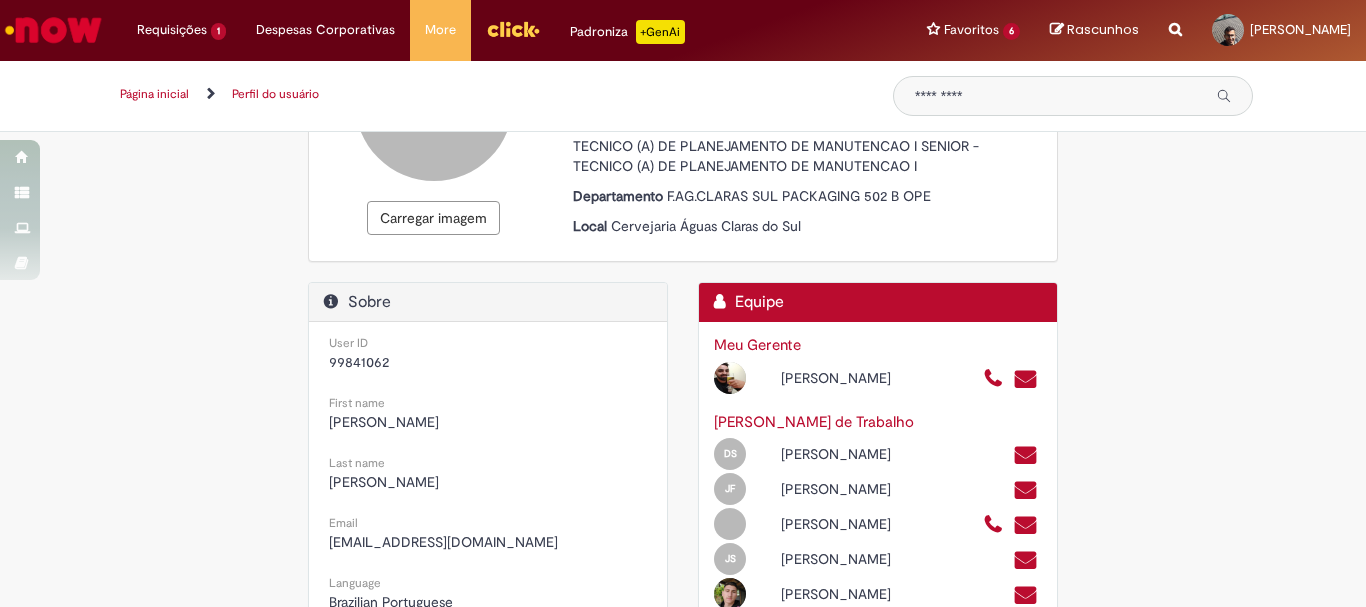scroll, scrollTop: 400, scrollLeft: 0, axis: vertical 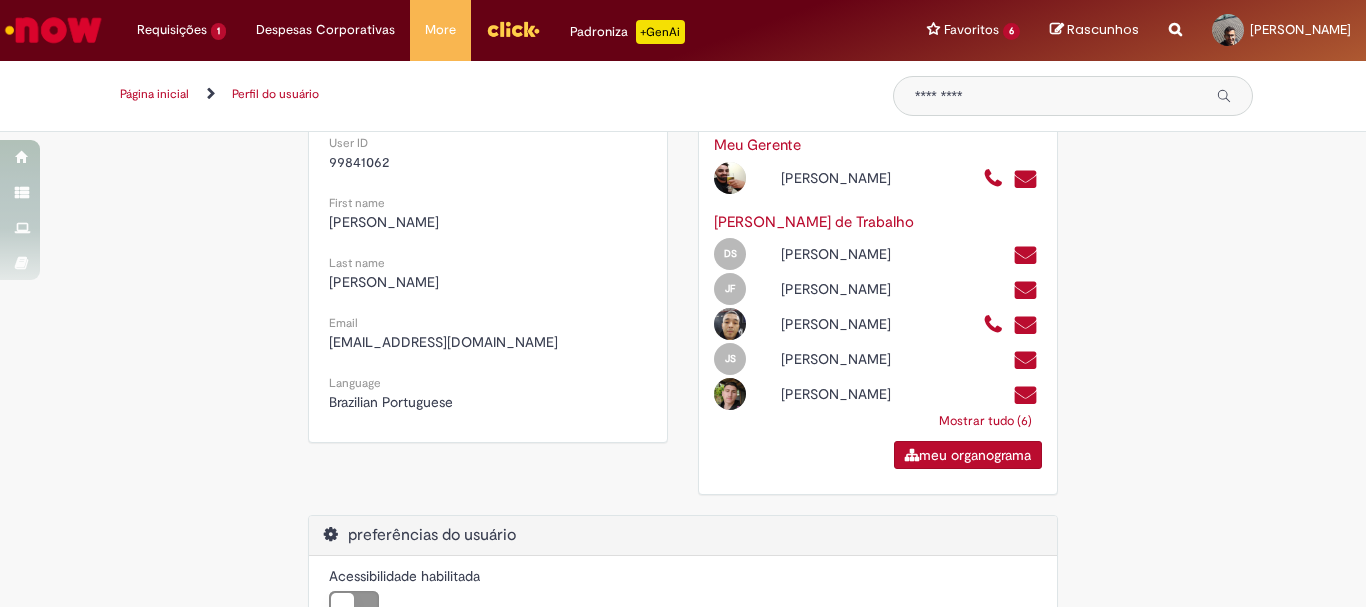click at bounding box center [53, 30] 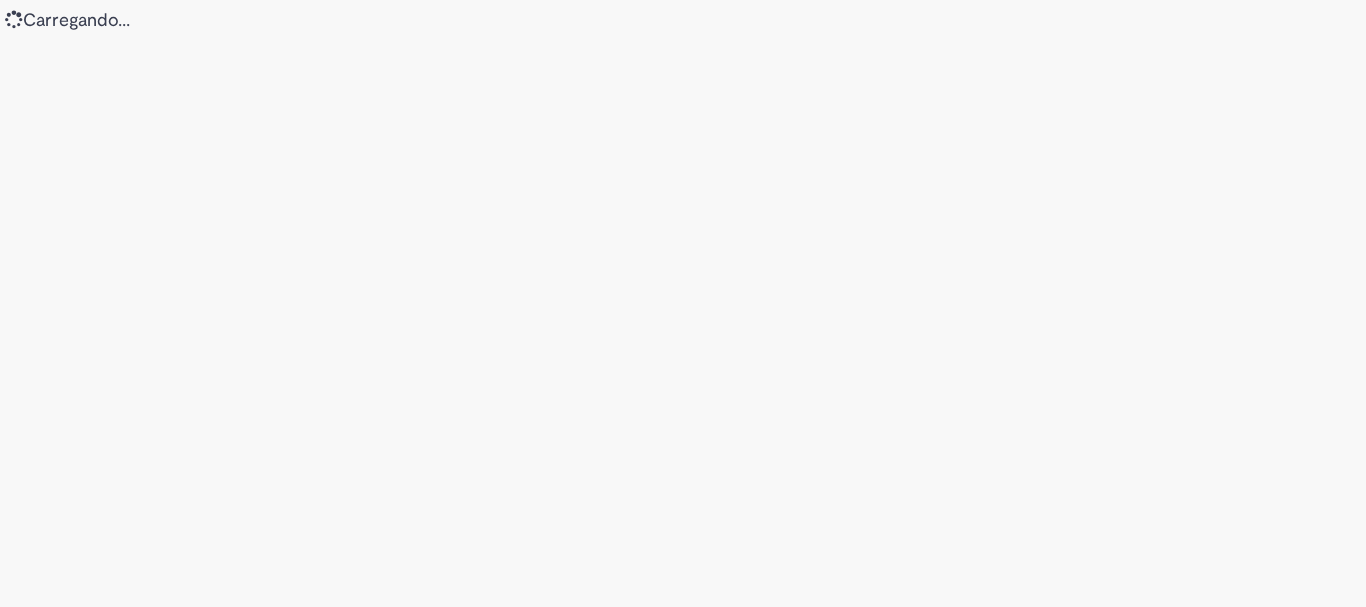 scroll, scrollTop: 0, scrollLeft: 0, axis: both 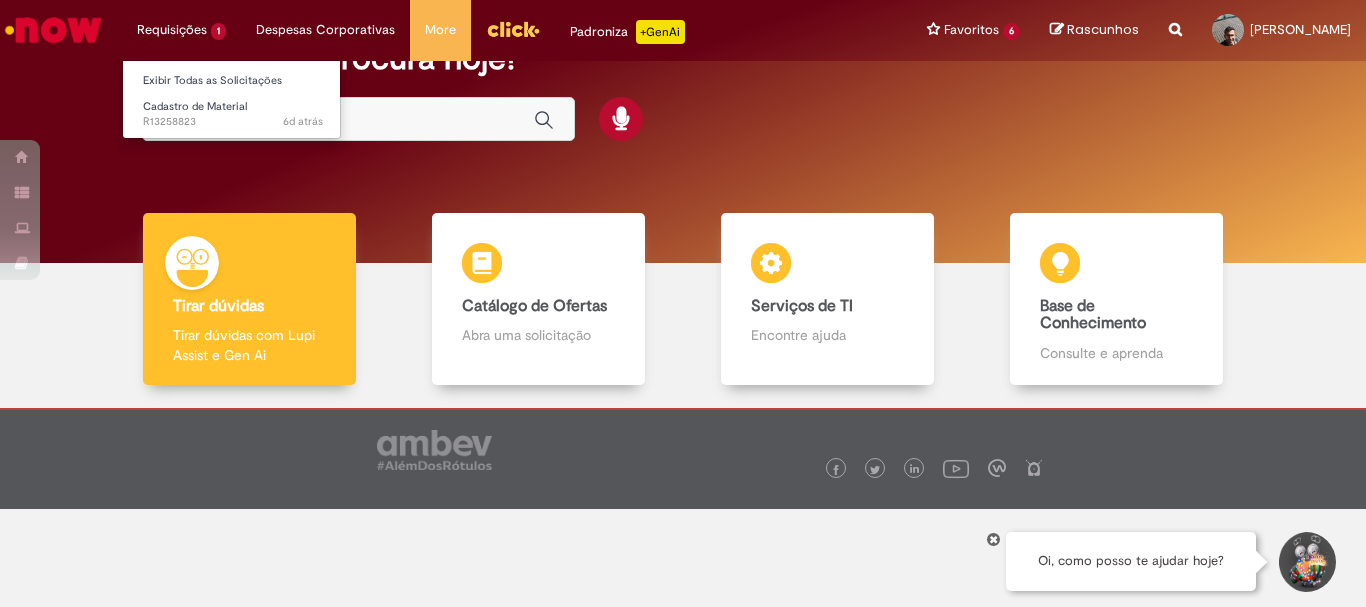 click on "Requisições   1
Exibir Todas as Solicitações
Cadastro de Material
6d atrás 6 dias atrás  R13258823" at bounding box center [181, 30] 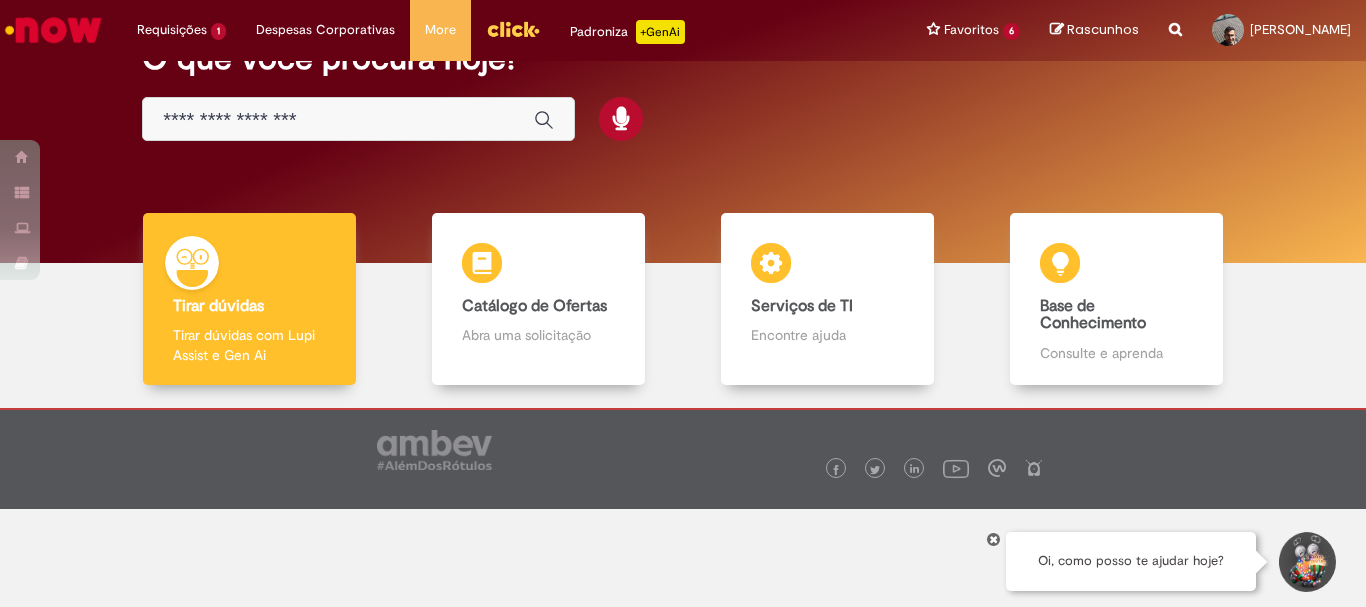 click at bounding box center [53, 30] 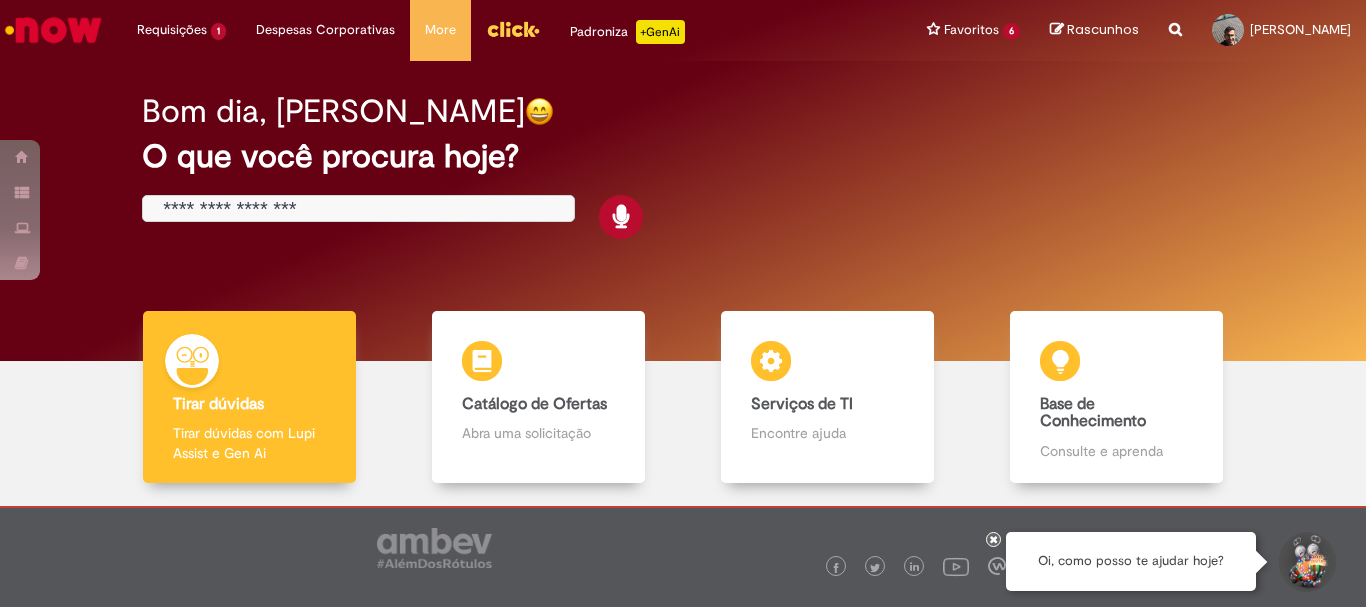 scroll, scrollTop: 0, scrollLeft: 0, axis: both 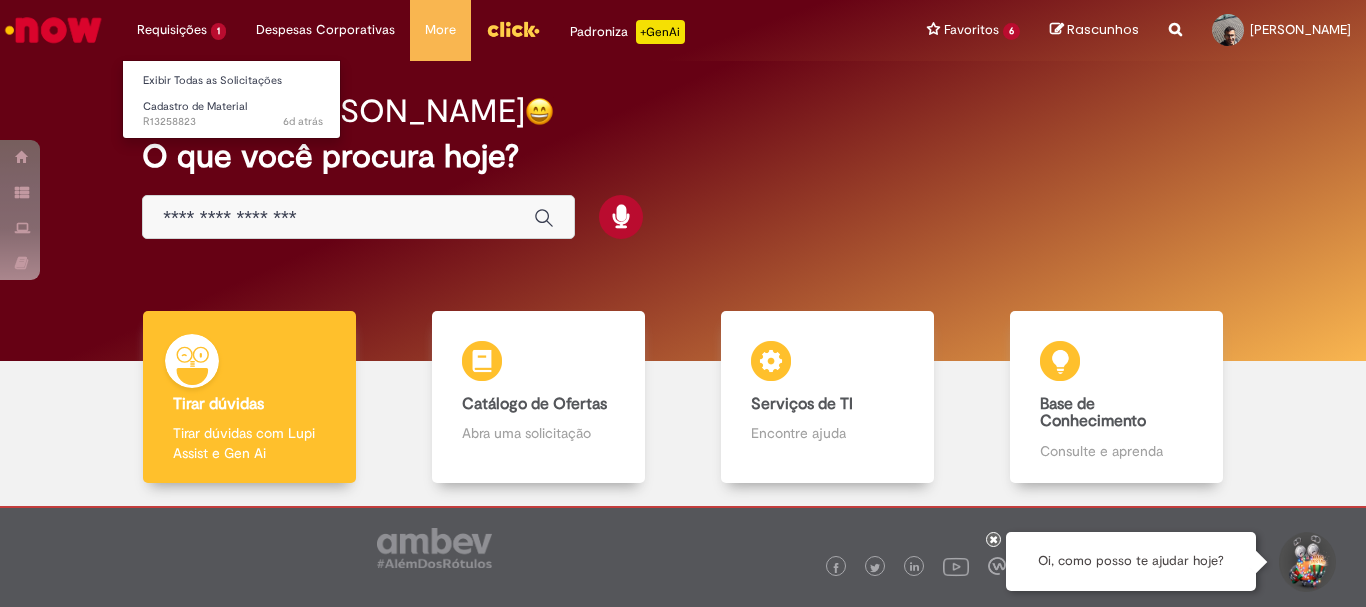 click on "Requisições   1
Exibir Todas as Solicitações
Cadastro de Material
6d atrás 6 dias atrás  R13258823" at bounding box center (181, 30) 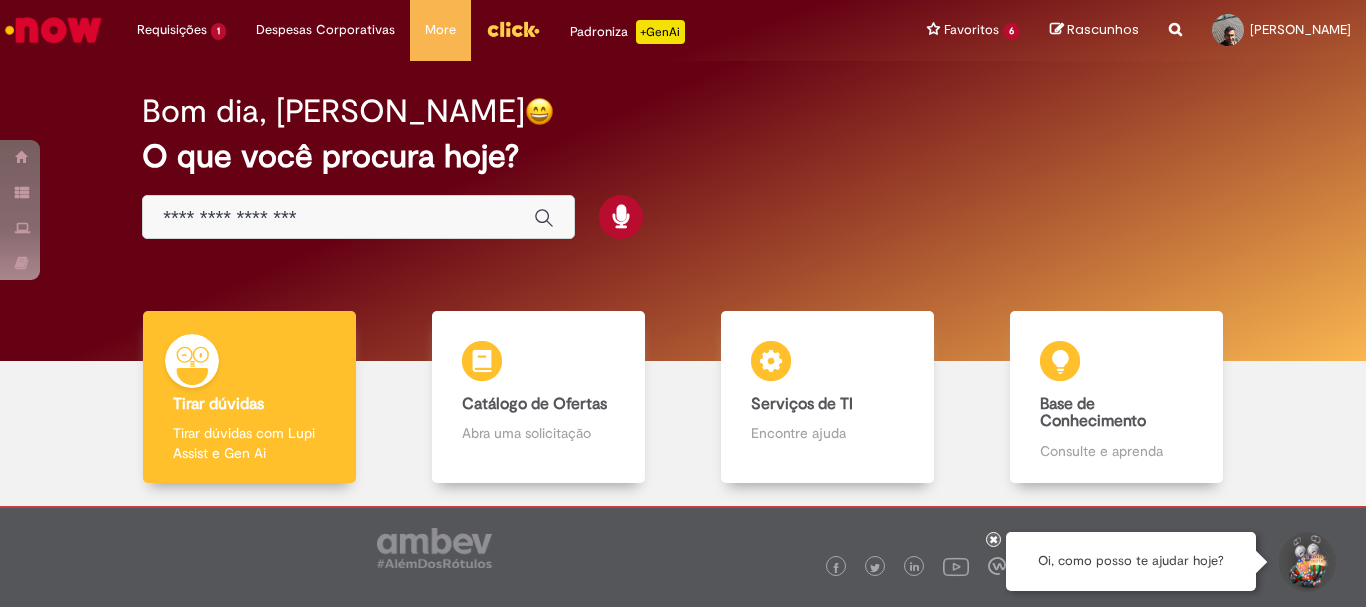 click on "Bom dia, [PERSON_NAME]" at bounding box center (683, 111) 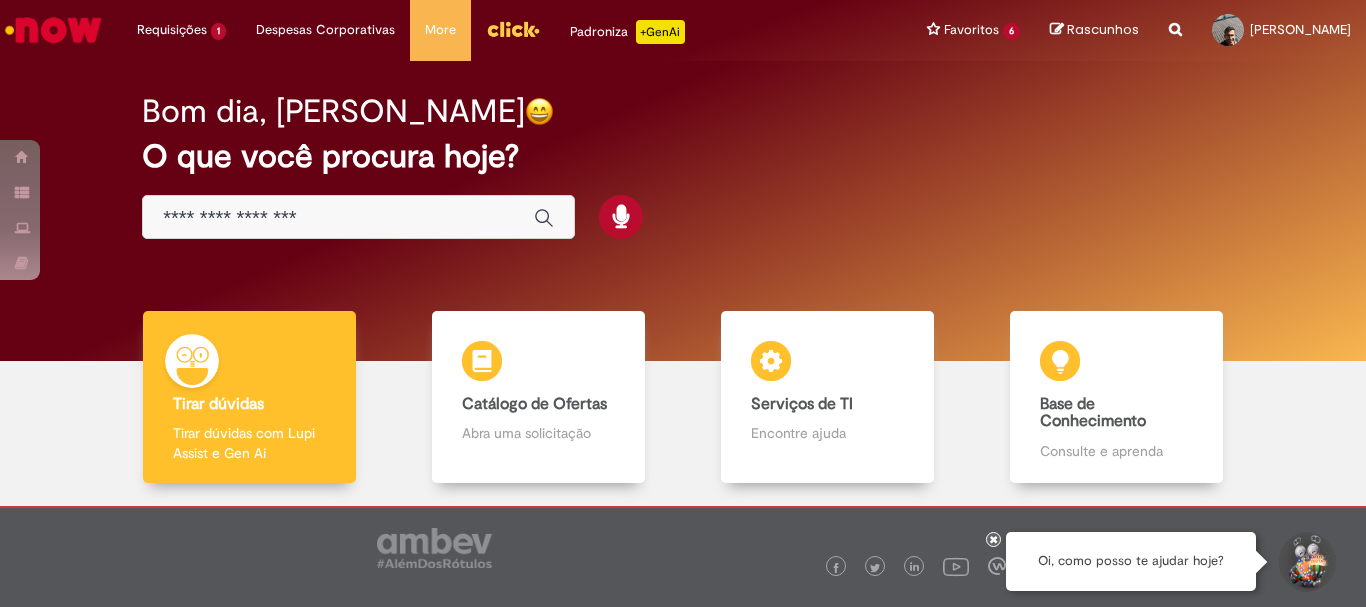 scroll, scrollTop: 0, scrollLeft: 0, axis: both 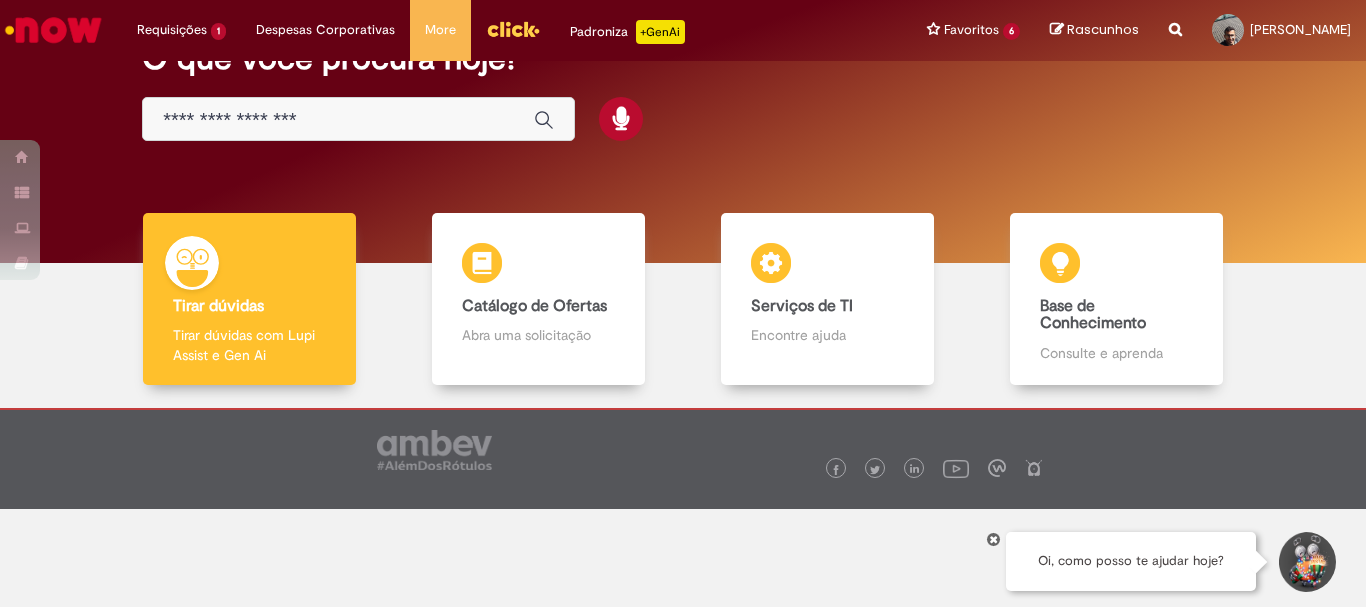 click at bounding box center (539, 120) 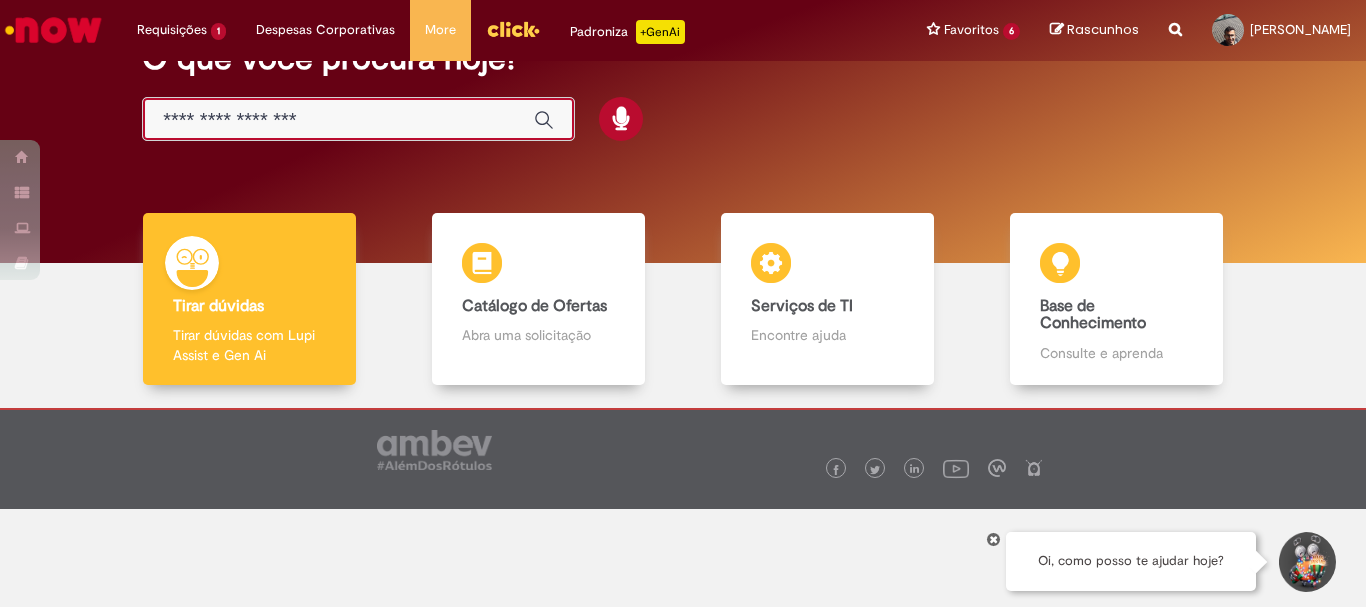 click at bounding box center (338, 120) 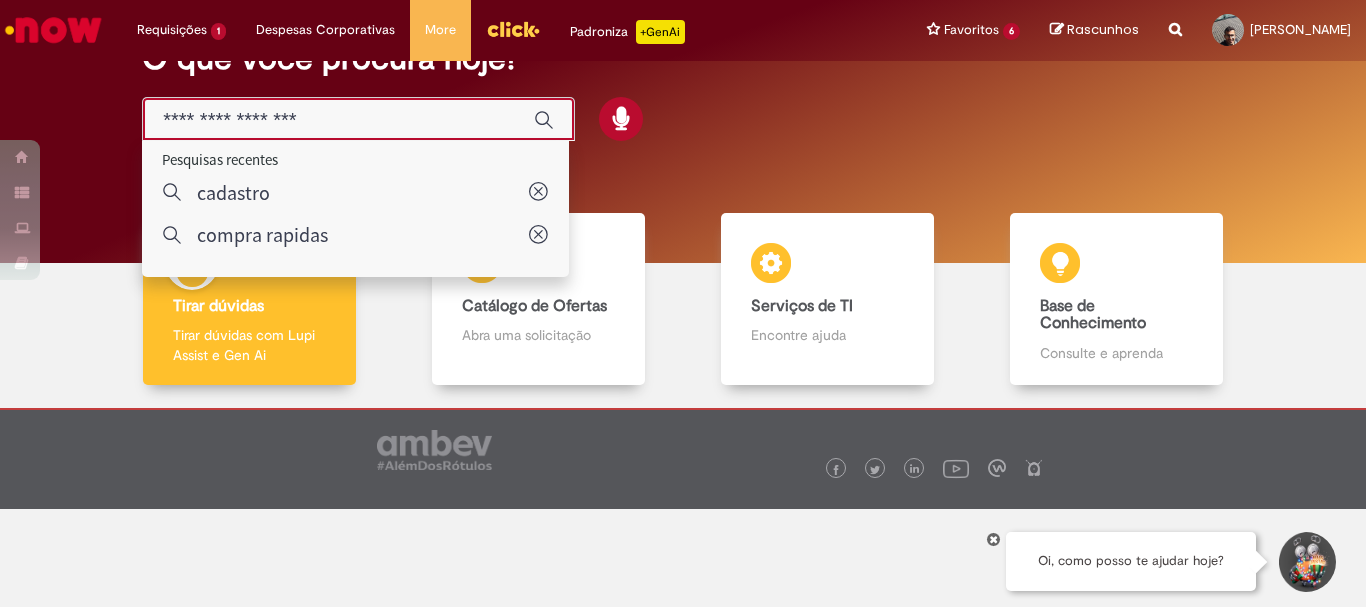 click on "Bom dia, [PERSON_NAME]
O que você procura hoje?" at bounding box center (683, 69) 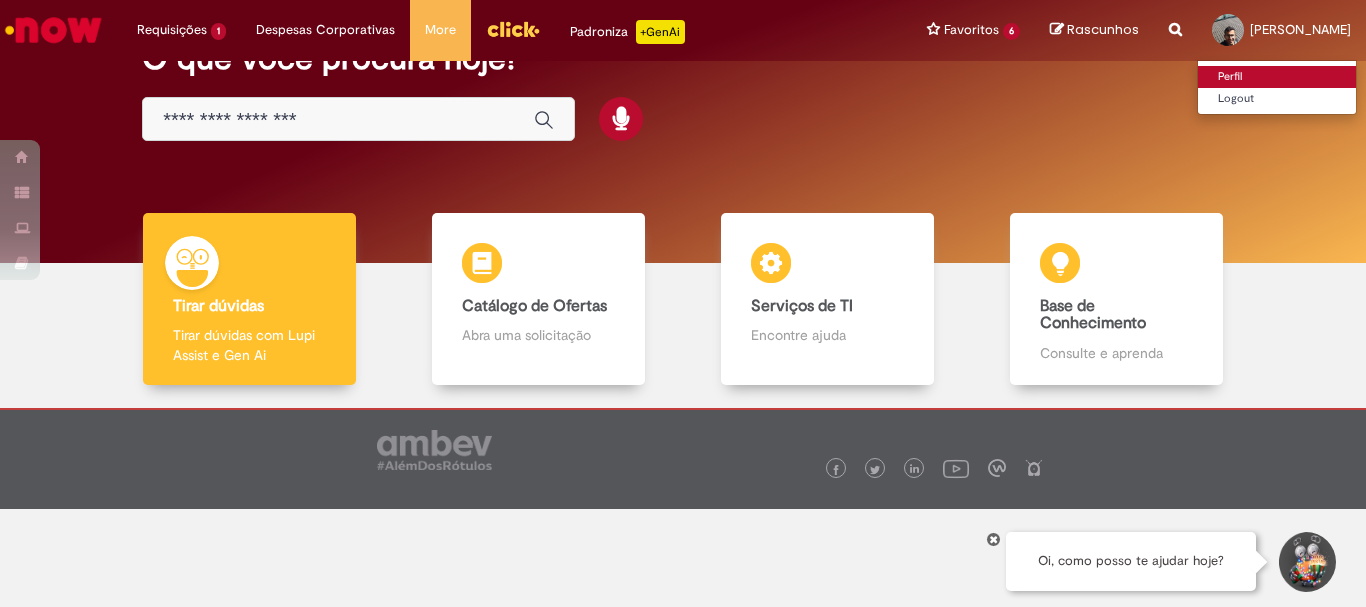 click on "Perfil" at bounding box center (1277, 77) 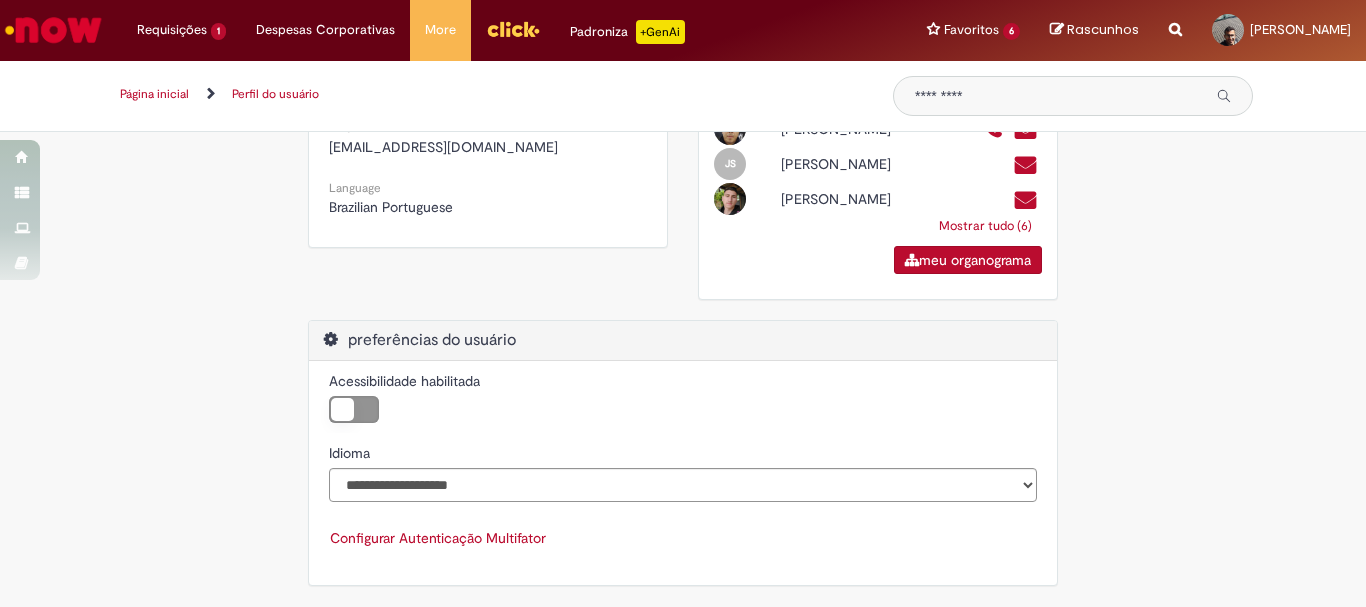 scroll, scrollTop: 495, scrollLeft: 0, axis: vertical 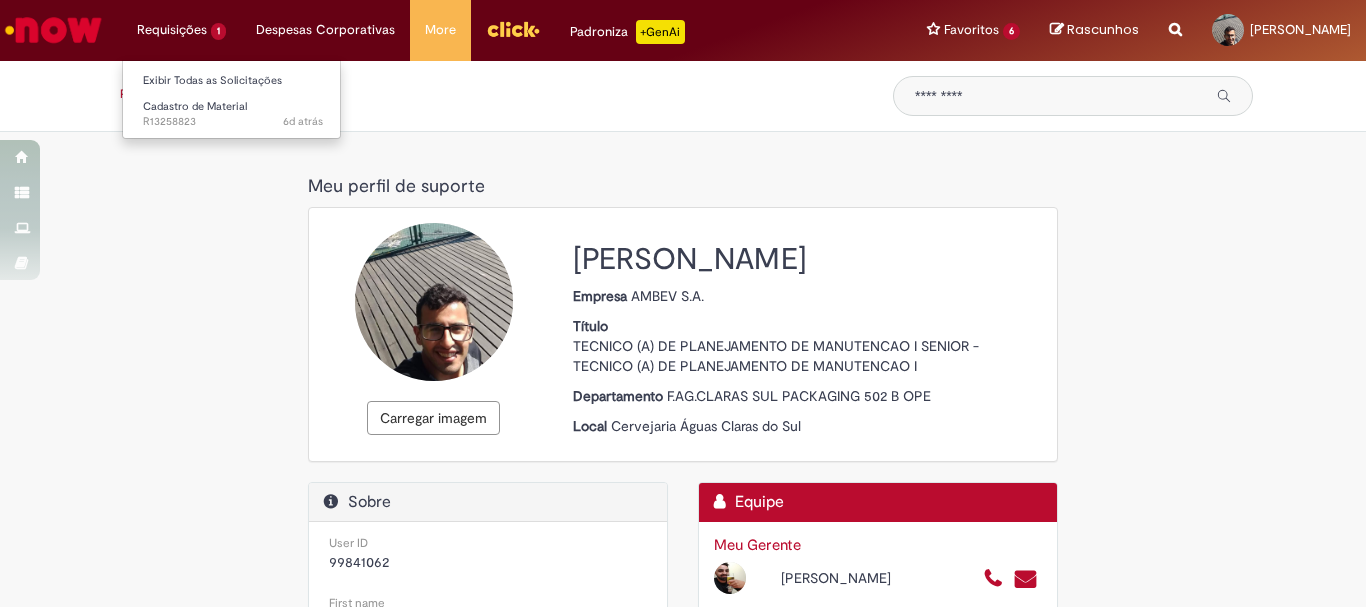 click on "Requisições   1
Exibir Todas as Solicitações
Cadastro de Material
6d atrás 6 dias atrás  R13258823" at bounding box center [181, 30] 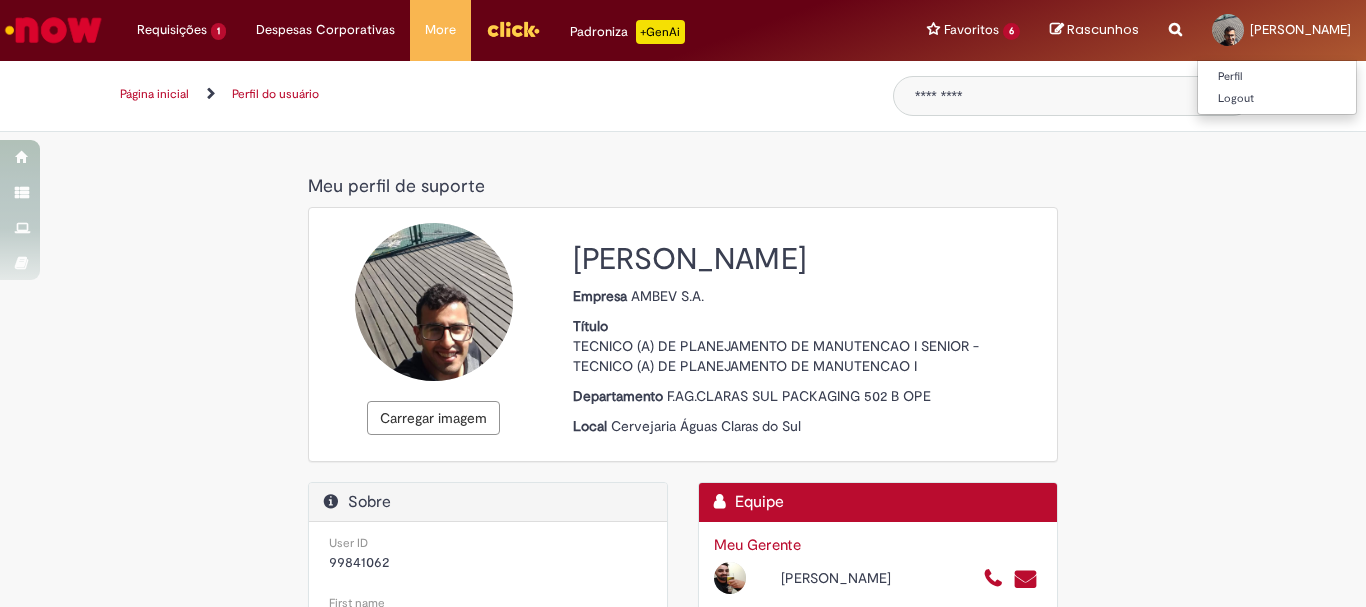 click on "[PERSON_NAME]" at bounding box center (1281, 30) 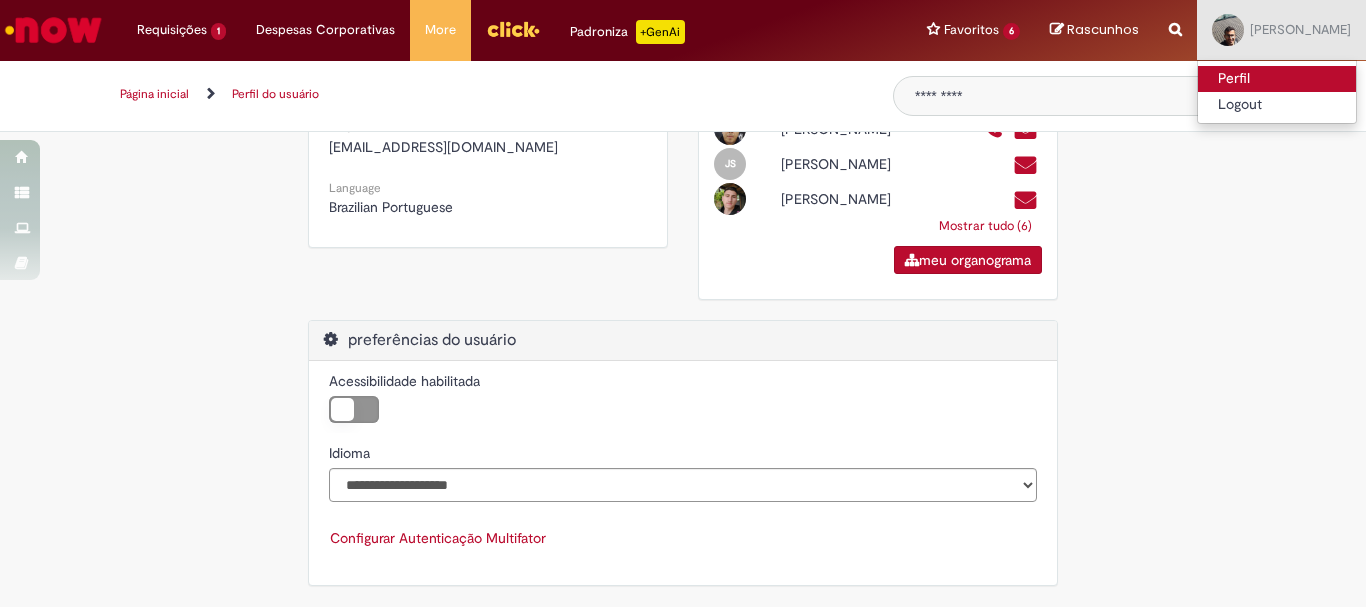 scroll, scrollTop: 395, scrollLeft: 0, axis: vertical 